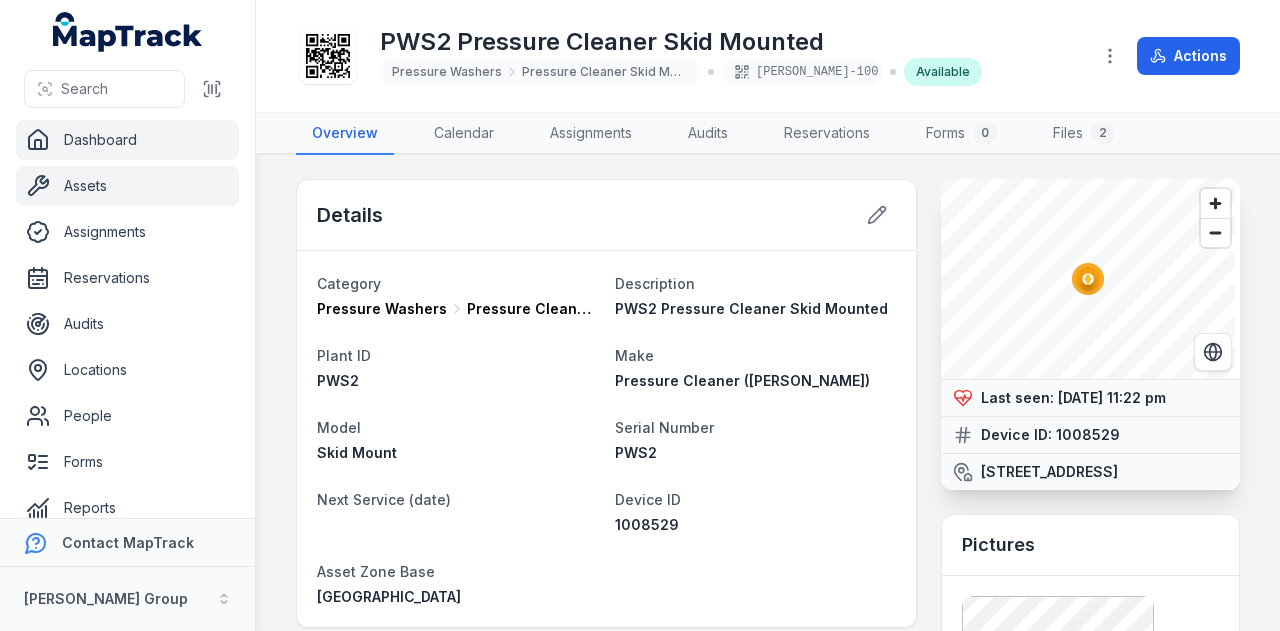 scroll, scrollTop: 0, scrollLeft: 0, axis: both 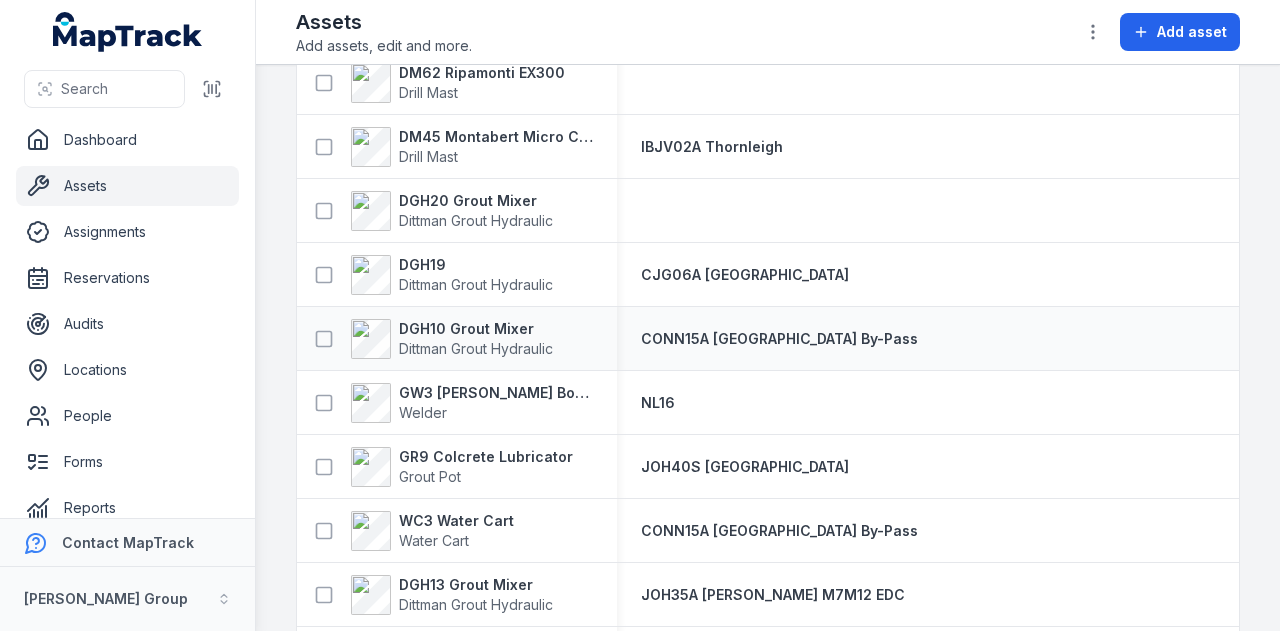 click on "DGH10 Grout Mixer Dittman Grout Hydraulic" at bounding box center [457, 339] 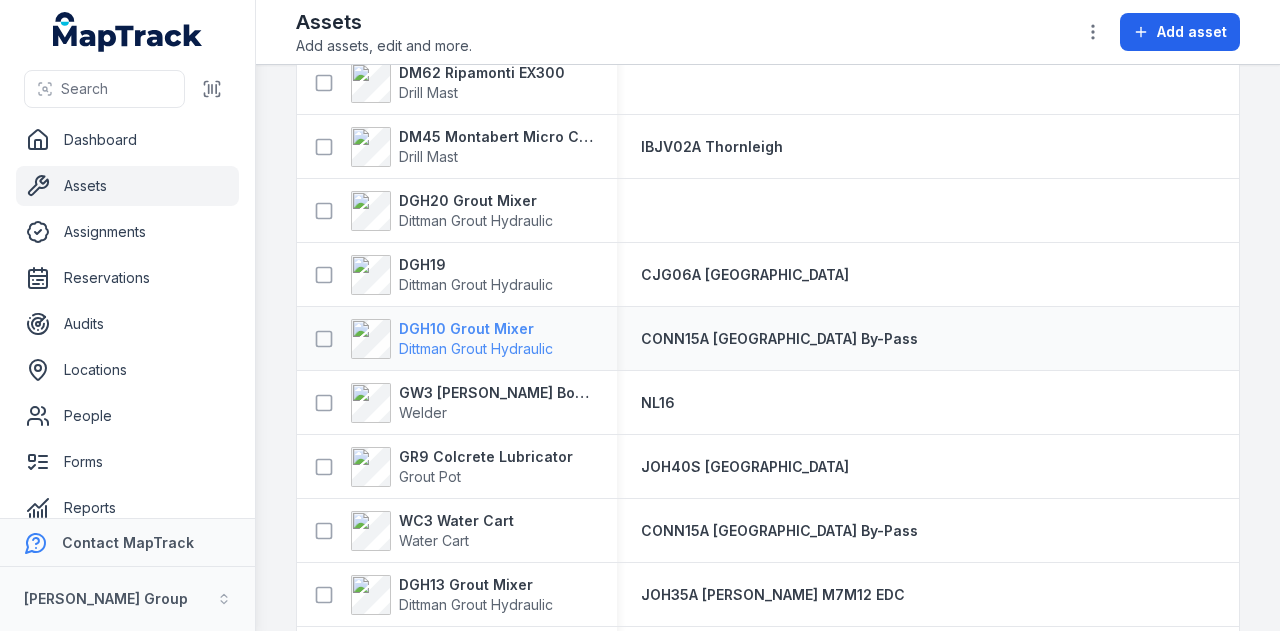 click on "DGH10 Grout Mixer" at bounding box center [476, 329] 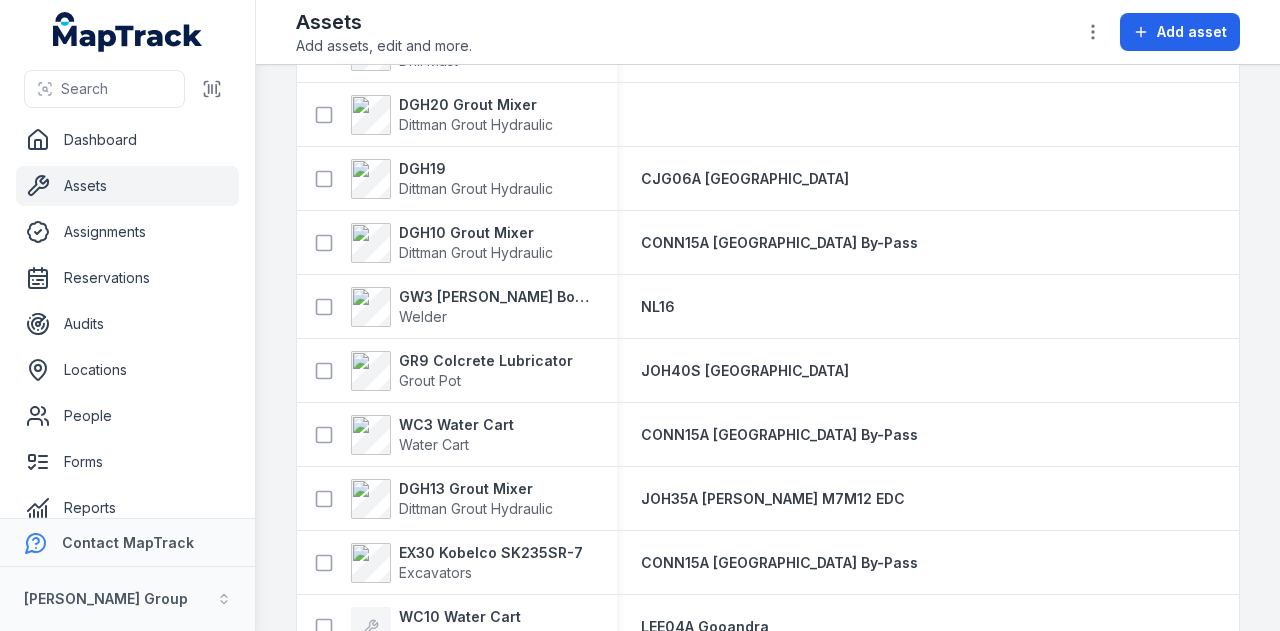 scroll, scrollTop: 1400, scrollLeft: 0, axis: vertical 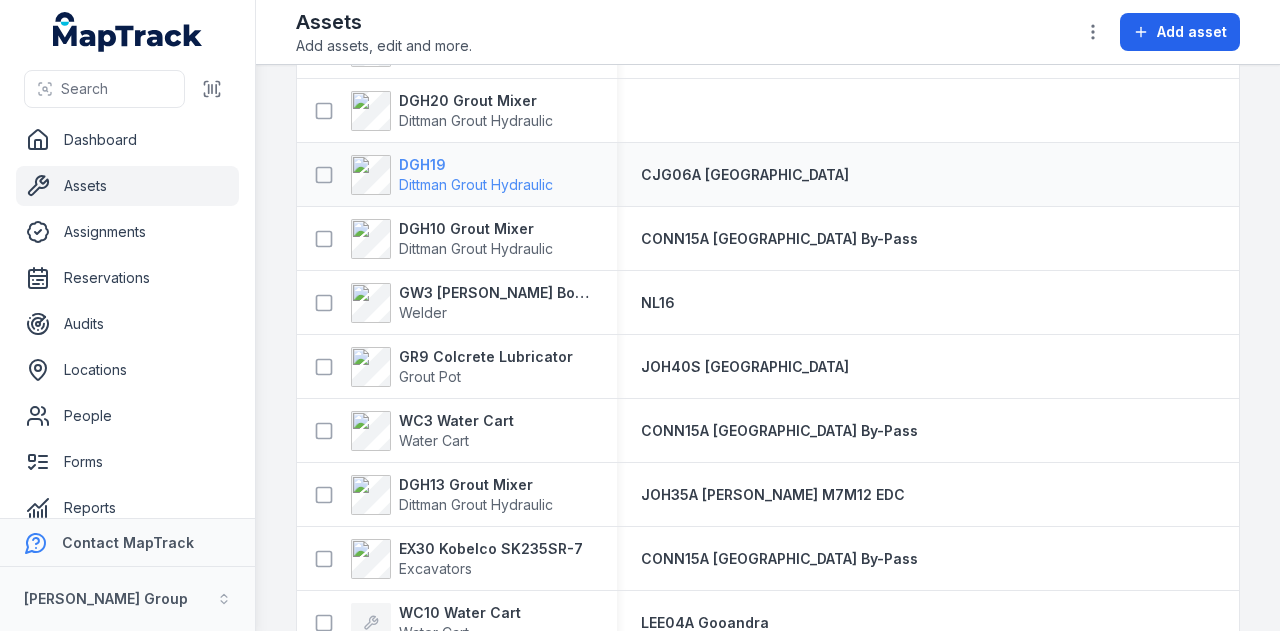 click on "DGH19" at bounding box center [476, 165] 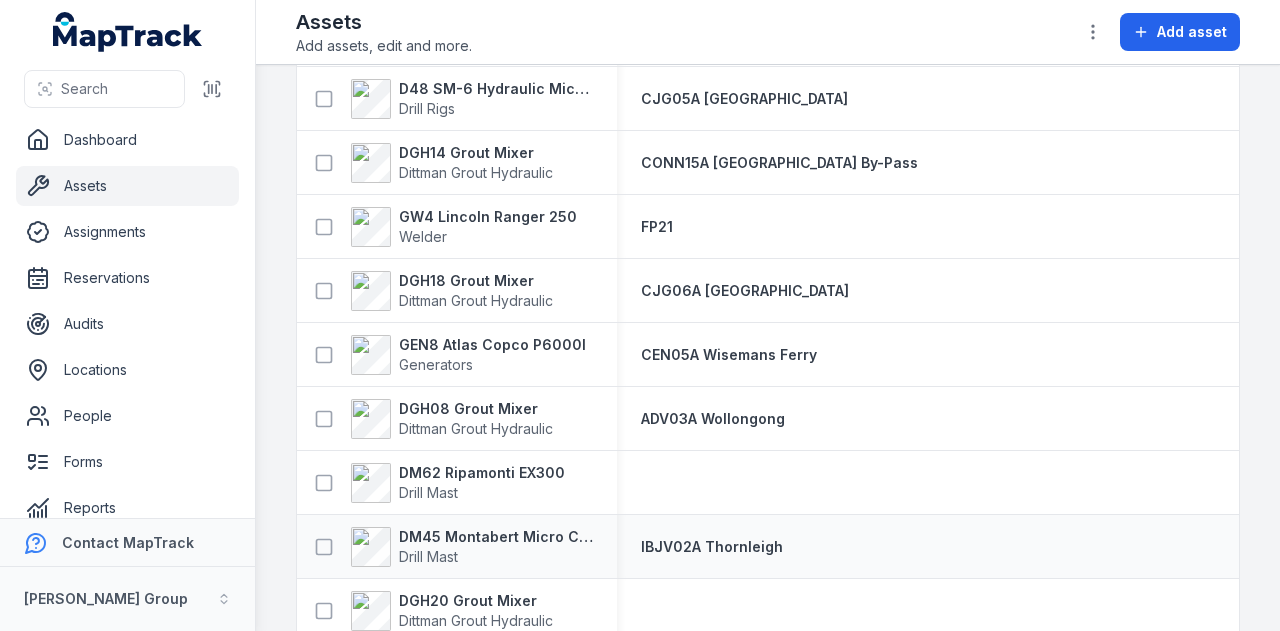 scroll, scrollTop: 1000, scrollLeft: 0, axis: vertical 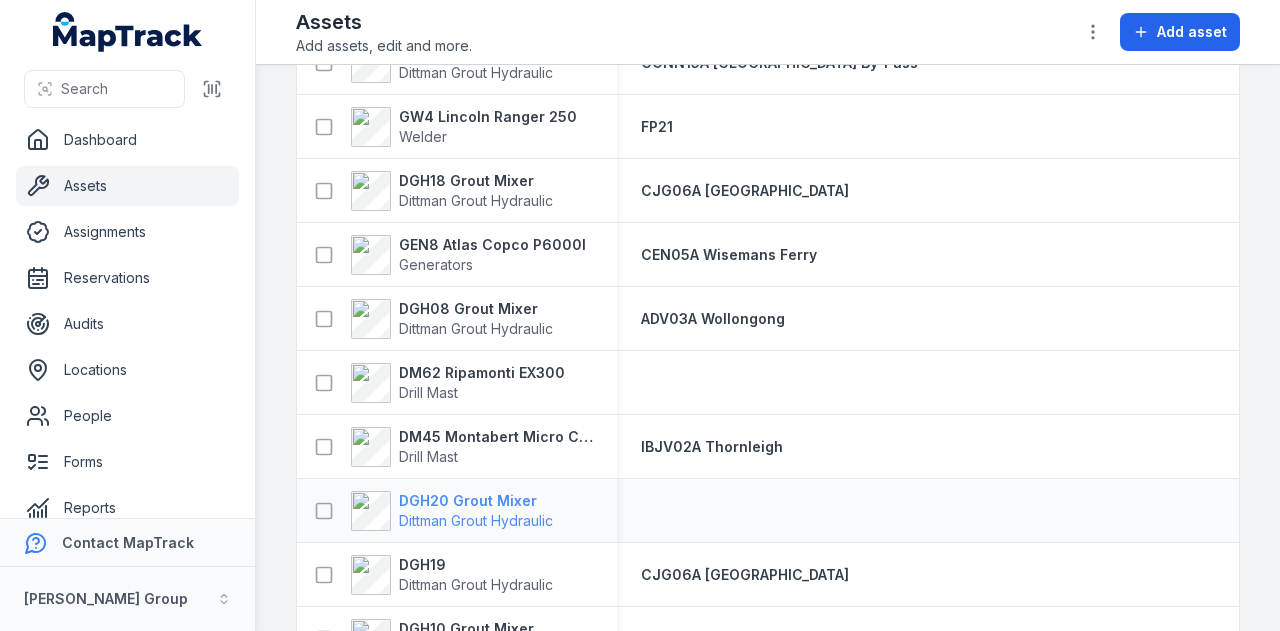 click on "DGH20 Grout Mixer" at bounding box center [476, 501] 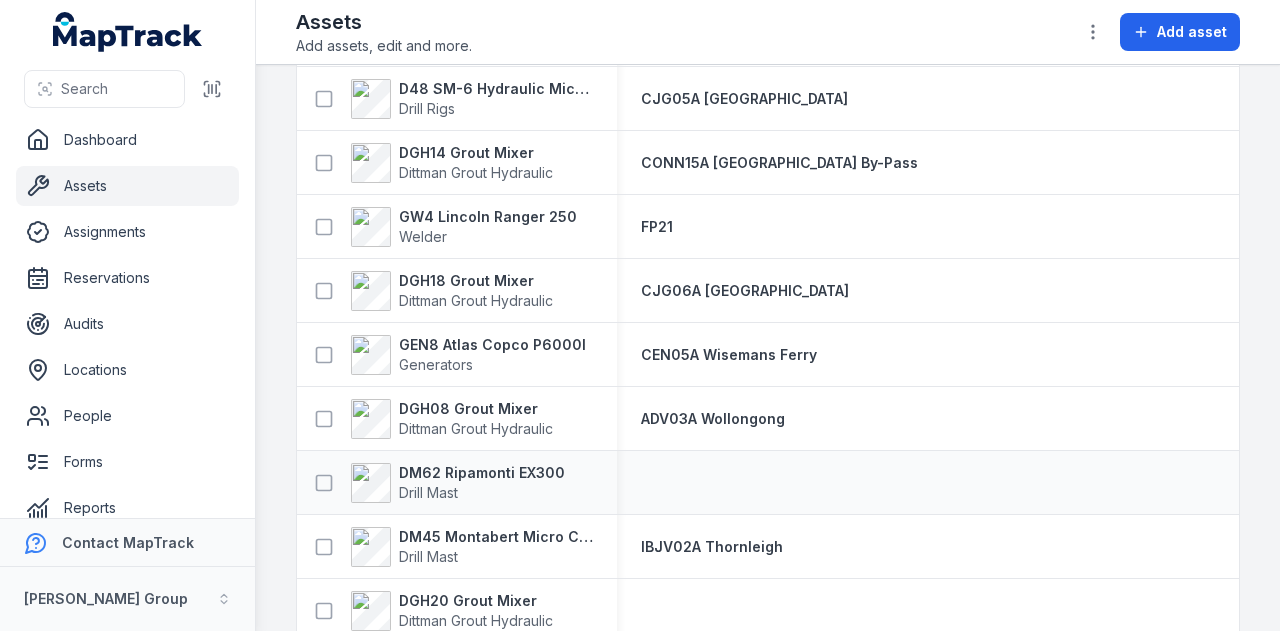 scroll, scrollTop: 1000, scrollLeft: 0, axis: vertical 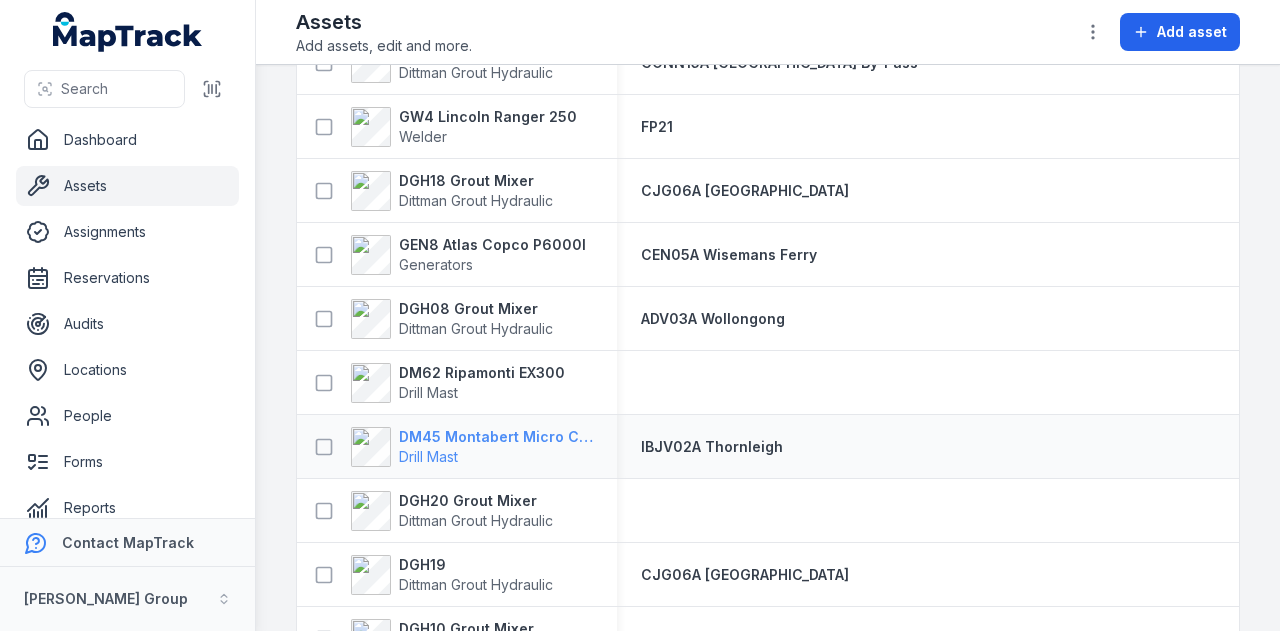 click on "DM45  Montabert Micro CPA360" at bounding box center (496, 437) 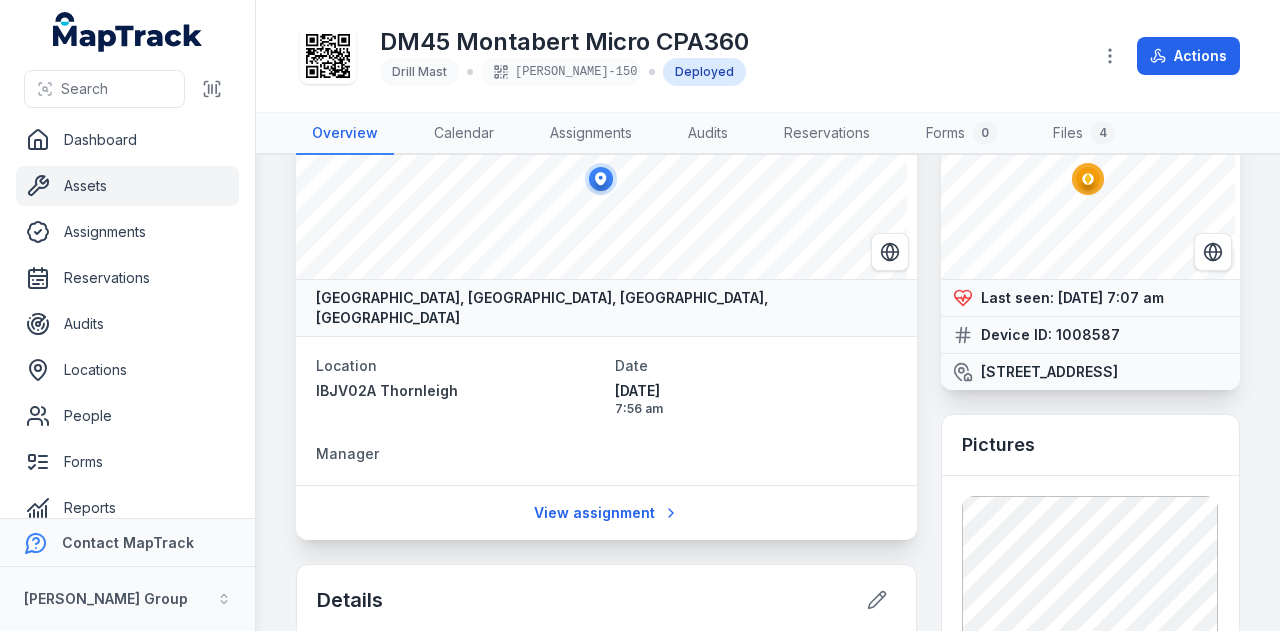 scroll, scrollTop: 0, scrollLeft: 0, axis: both 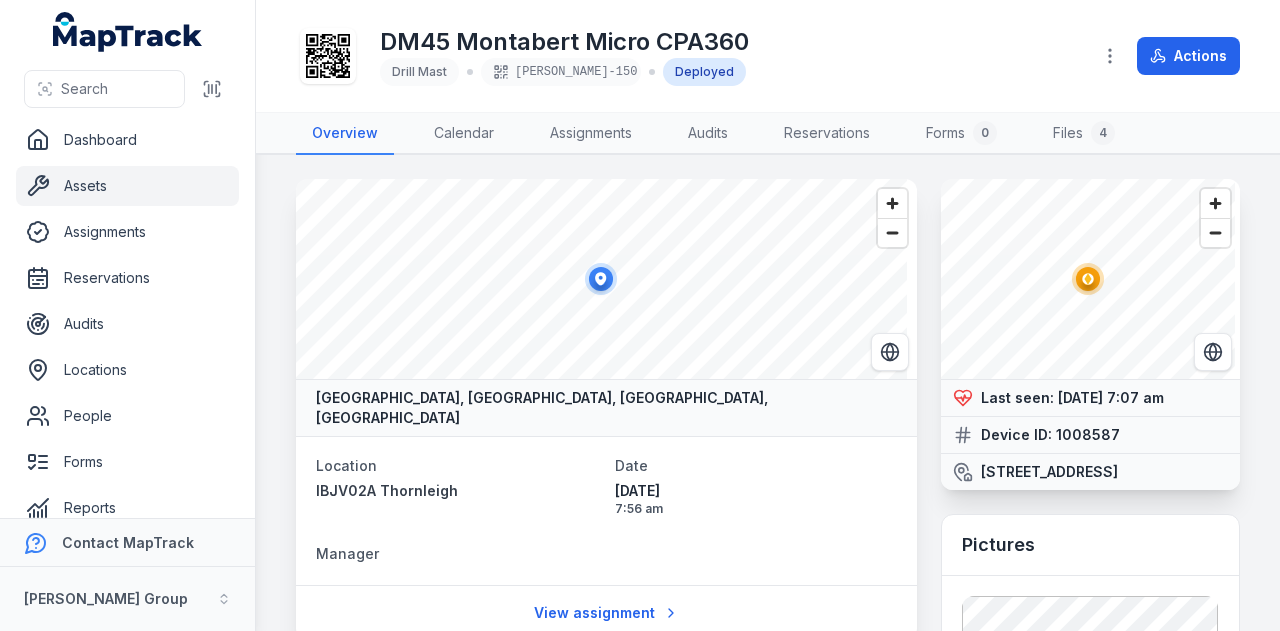 click on "DM45  Montabert Micro CPA360 Drill Mast RIX-150 Deployed Actions" at bounding box center [768, 56] 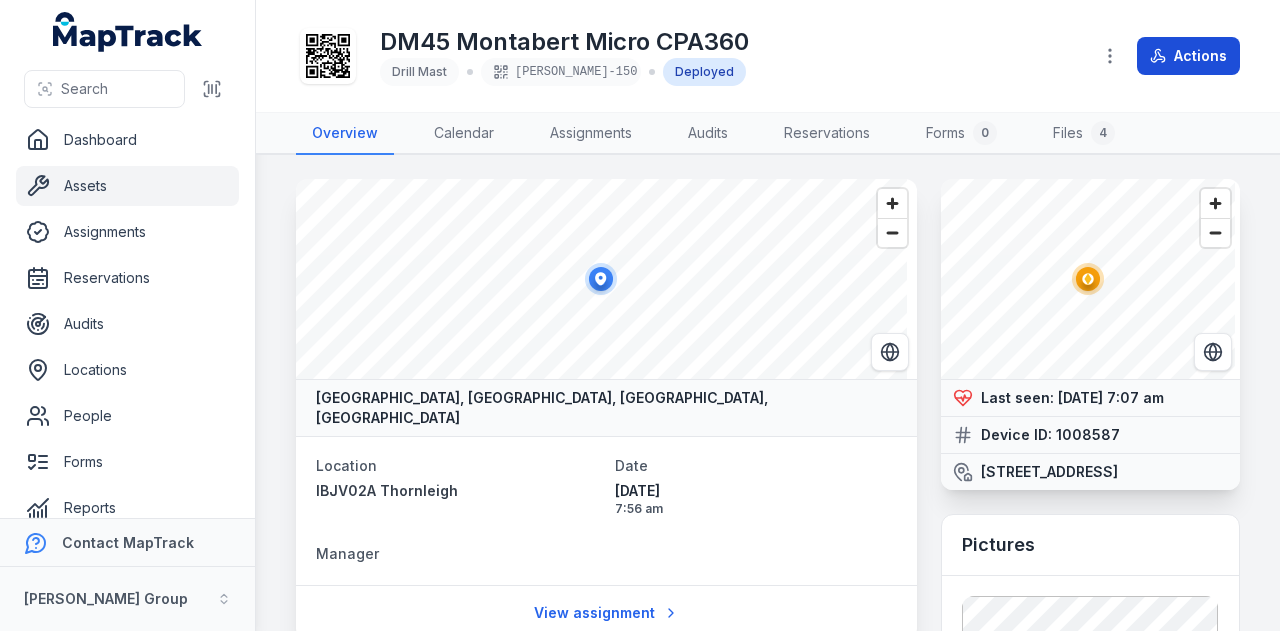 click on "Actions" at bounding box center (1188, 56) 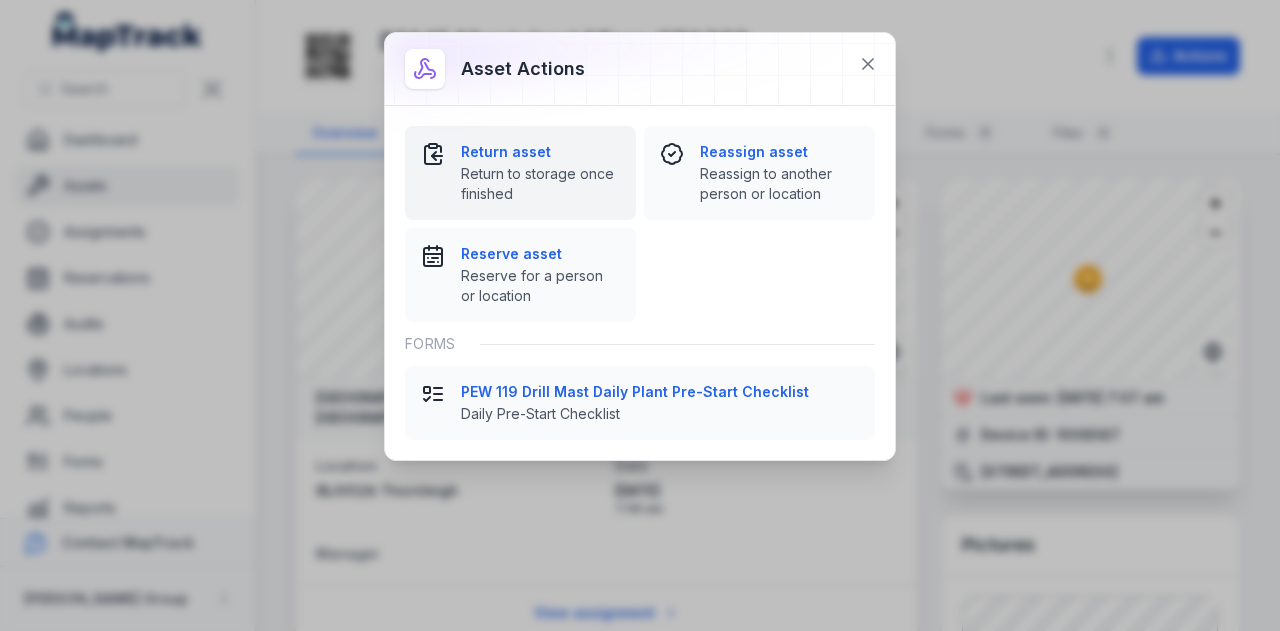 click on "Return asset Return to storage once finished" at bounding box center [520, 173] 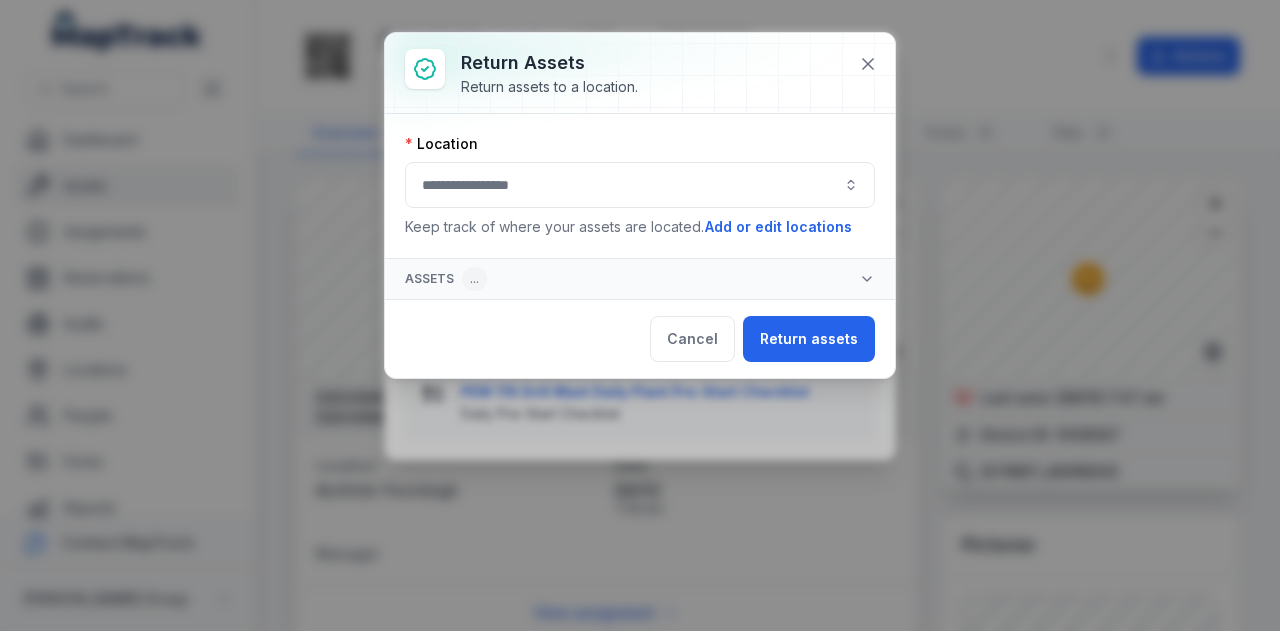 click at bounding box center (640, 185) 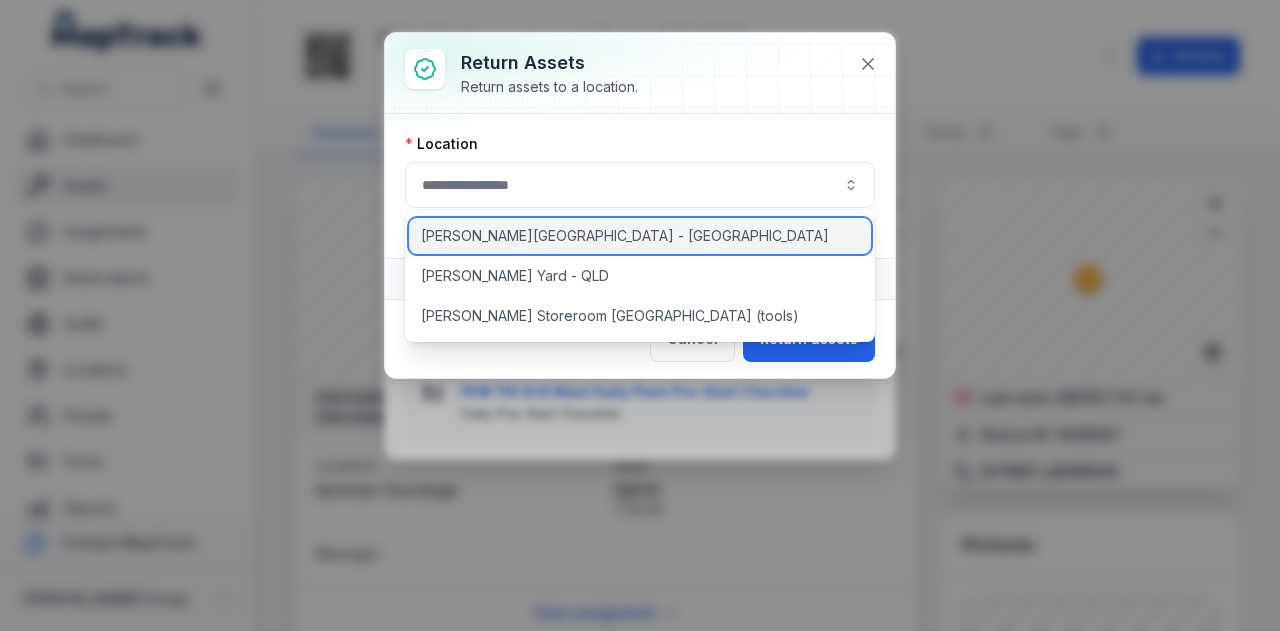 click on "[PERSON_NAME][GEOGRAPHIC_DATA] - [GEOGRAPHIC_DATA]" at bounding box center (640, 236) 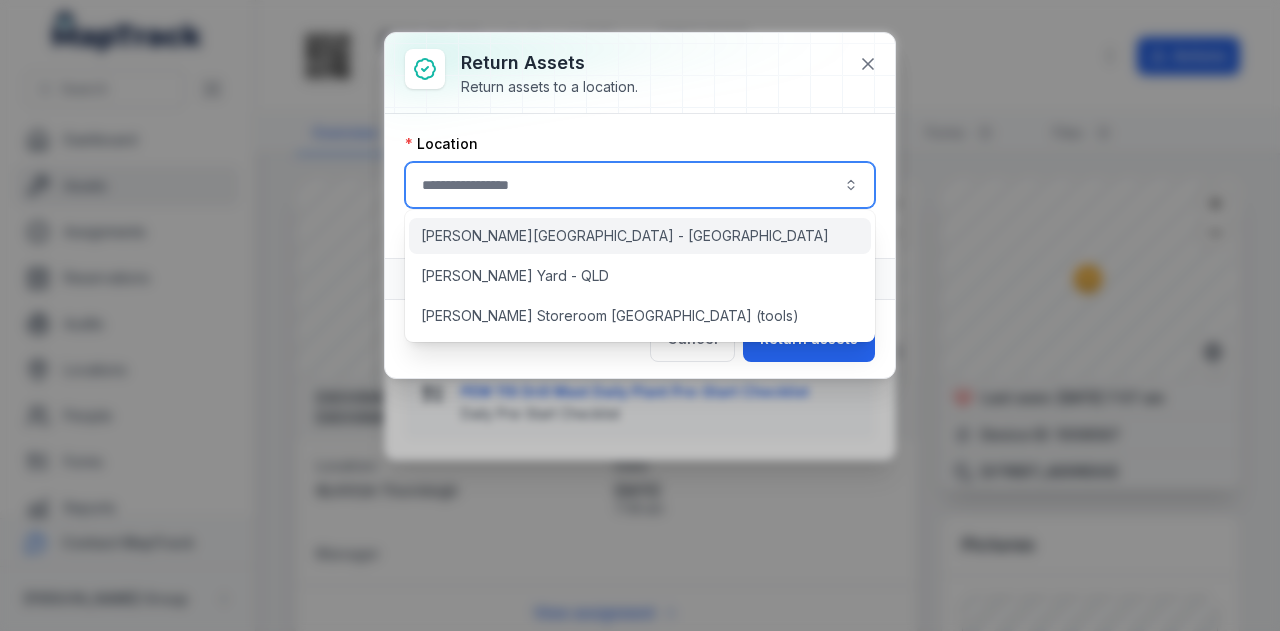 type on "**********" 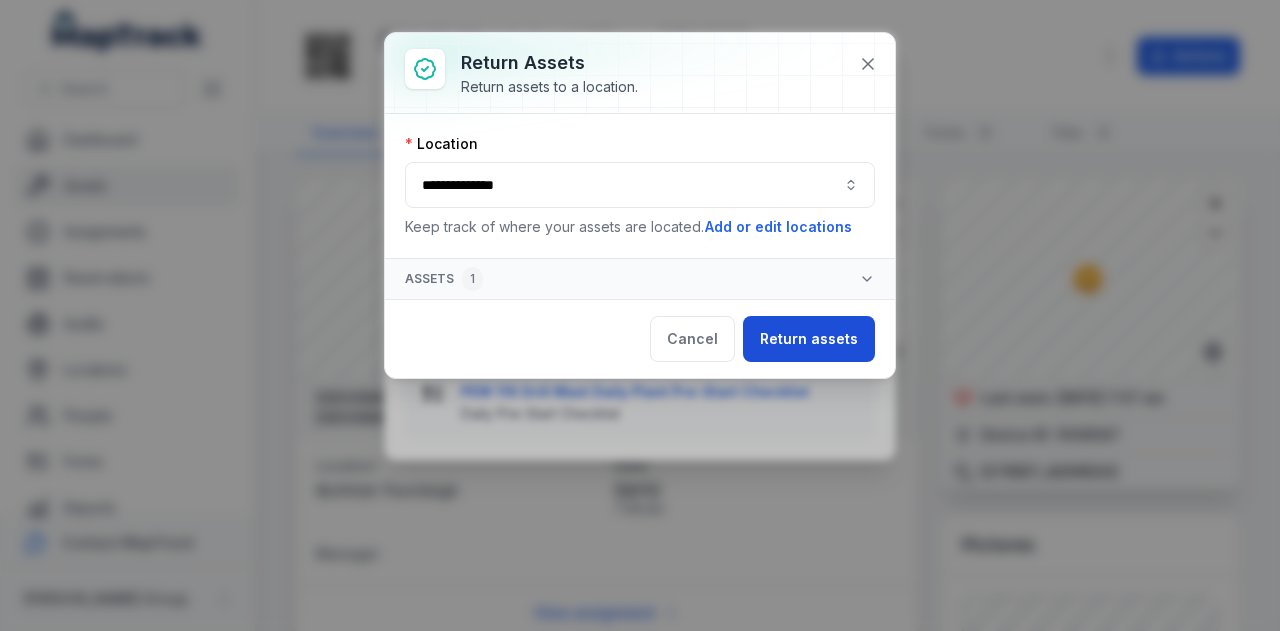 click on "Return assets" at bounding box center [809, 339] 